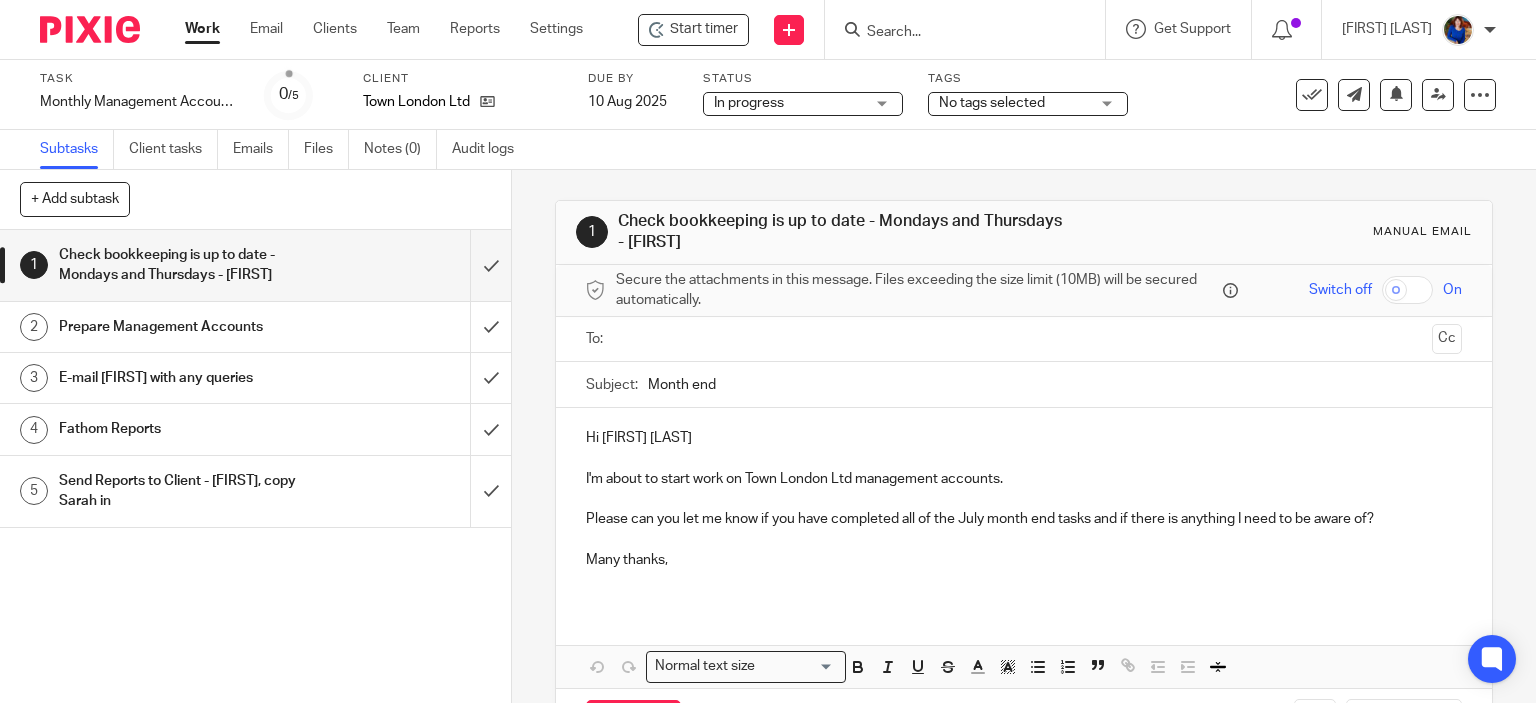 scroll, scrollTop: 0, scrollLeft: 0, axis: both 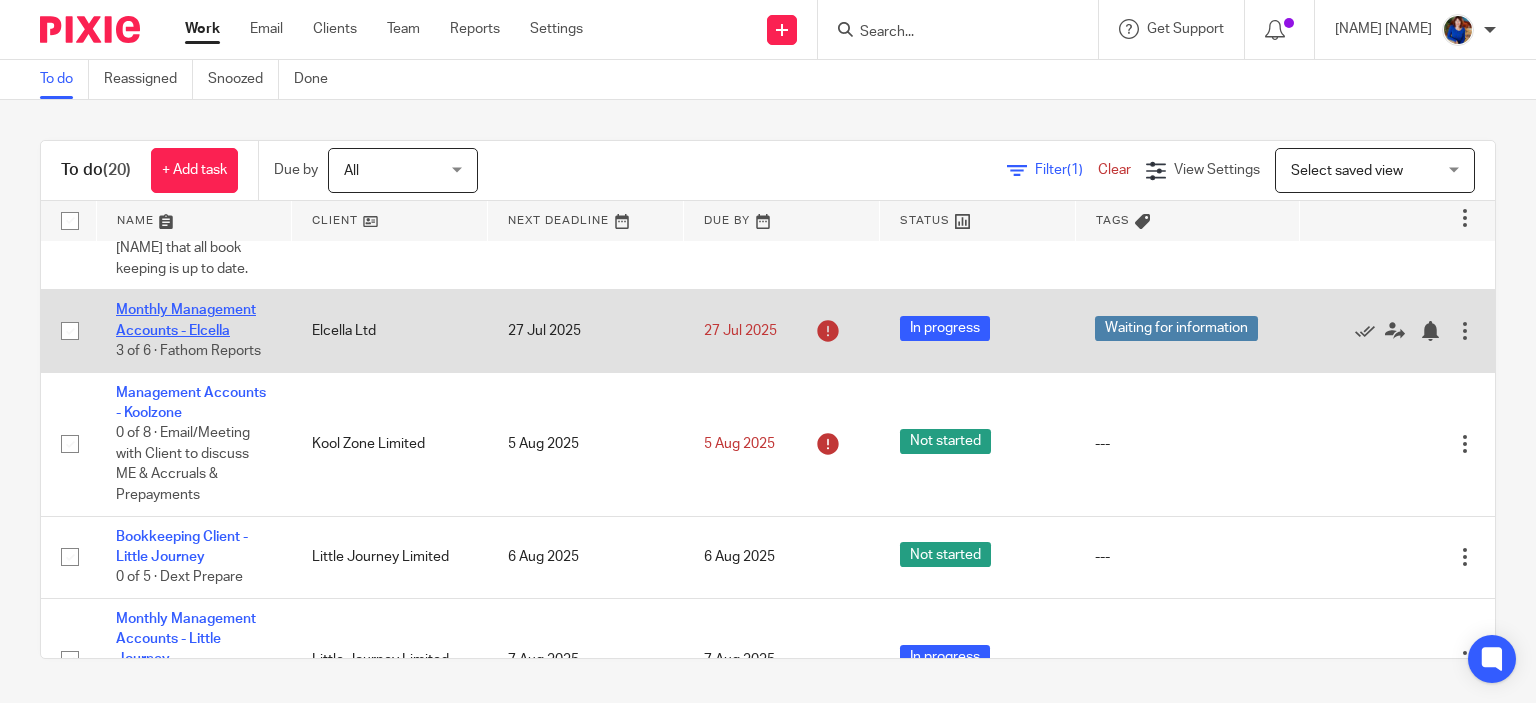 click on "Monthly  Management Accounts - Elcella" at bounding box center [186, 320] 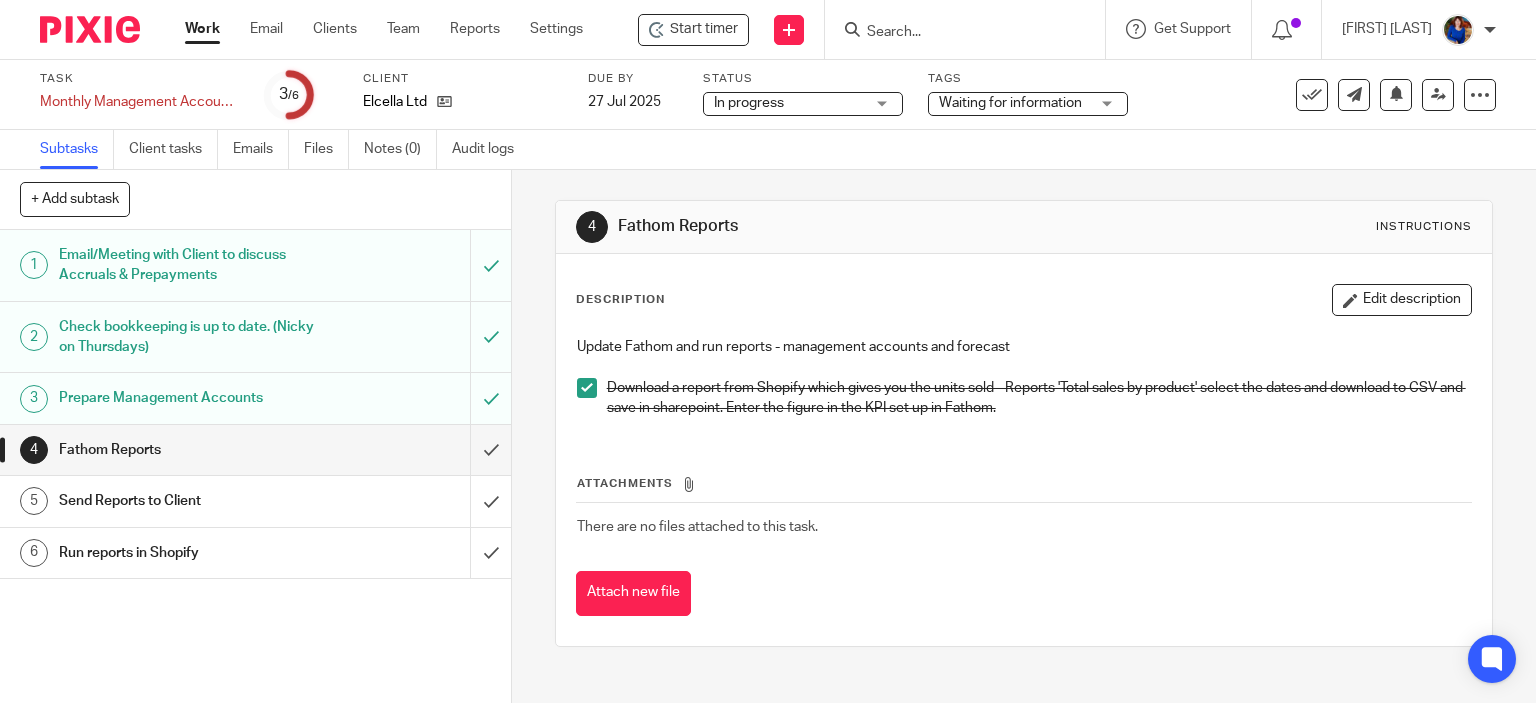 scroll, scrollTop: 0, scrollLeft: 0, axis: both 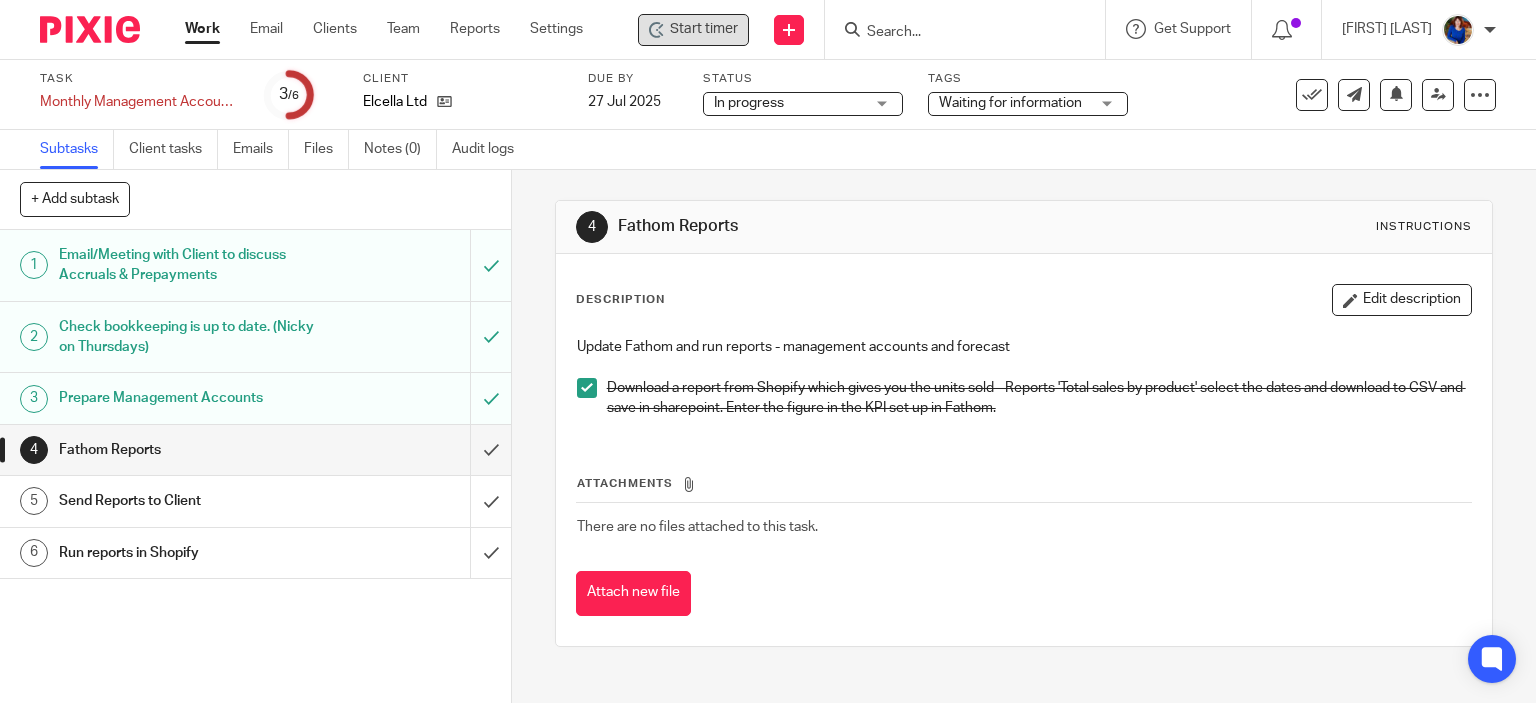 click on "Start timer" at bounding box center (704, 29) 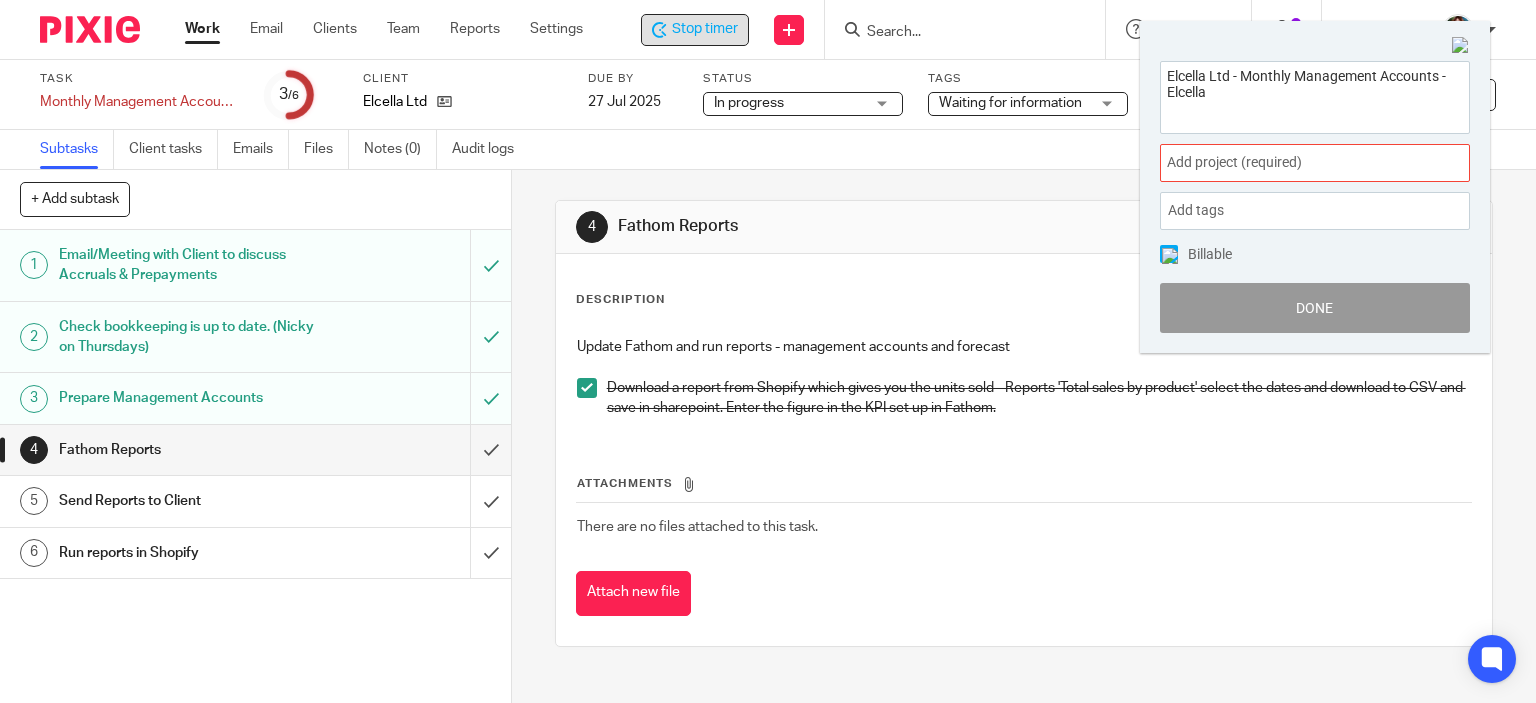 click on "Add project (required) :" at bounding box center (1293, 162) 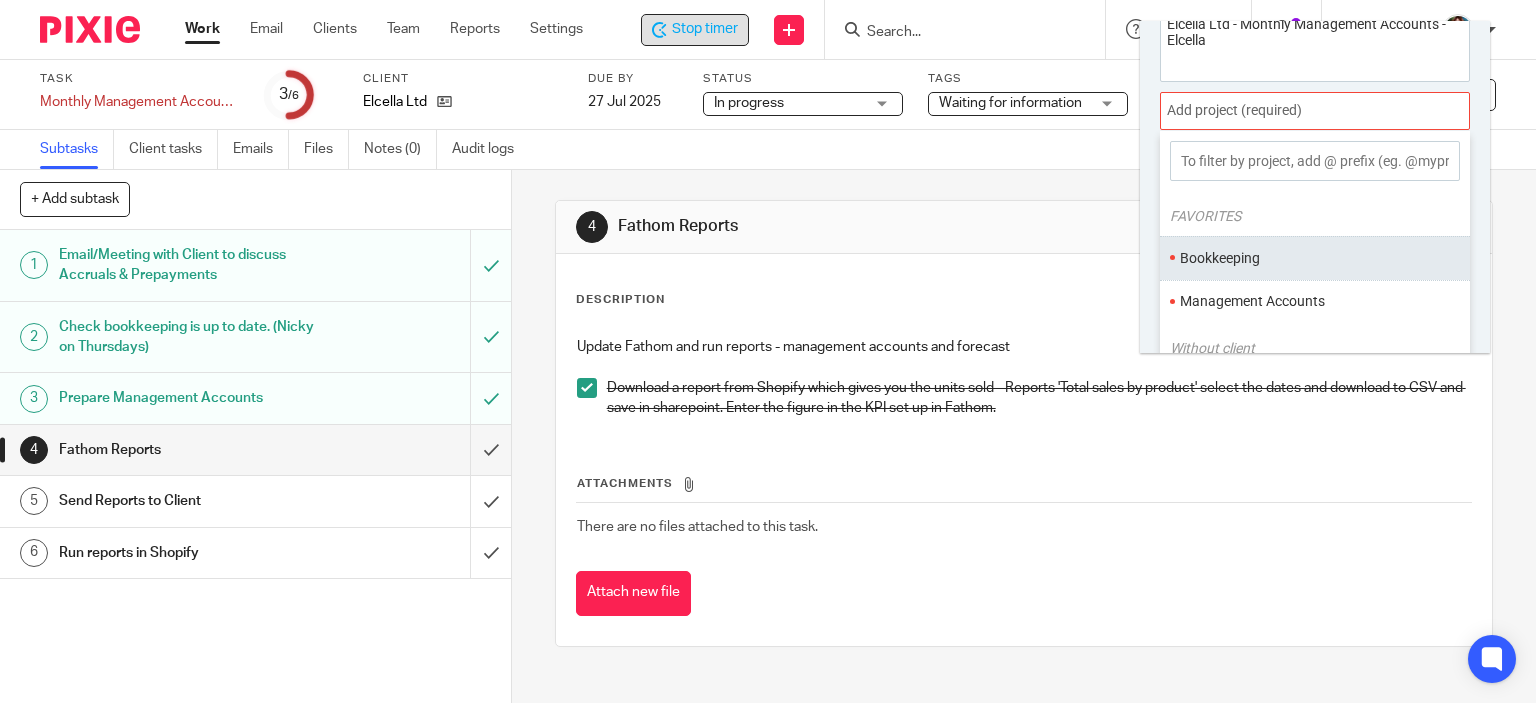 scroll, scrollTop: 98, scrollLeft: 0, axis: vertical 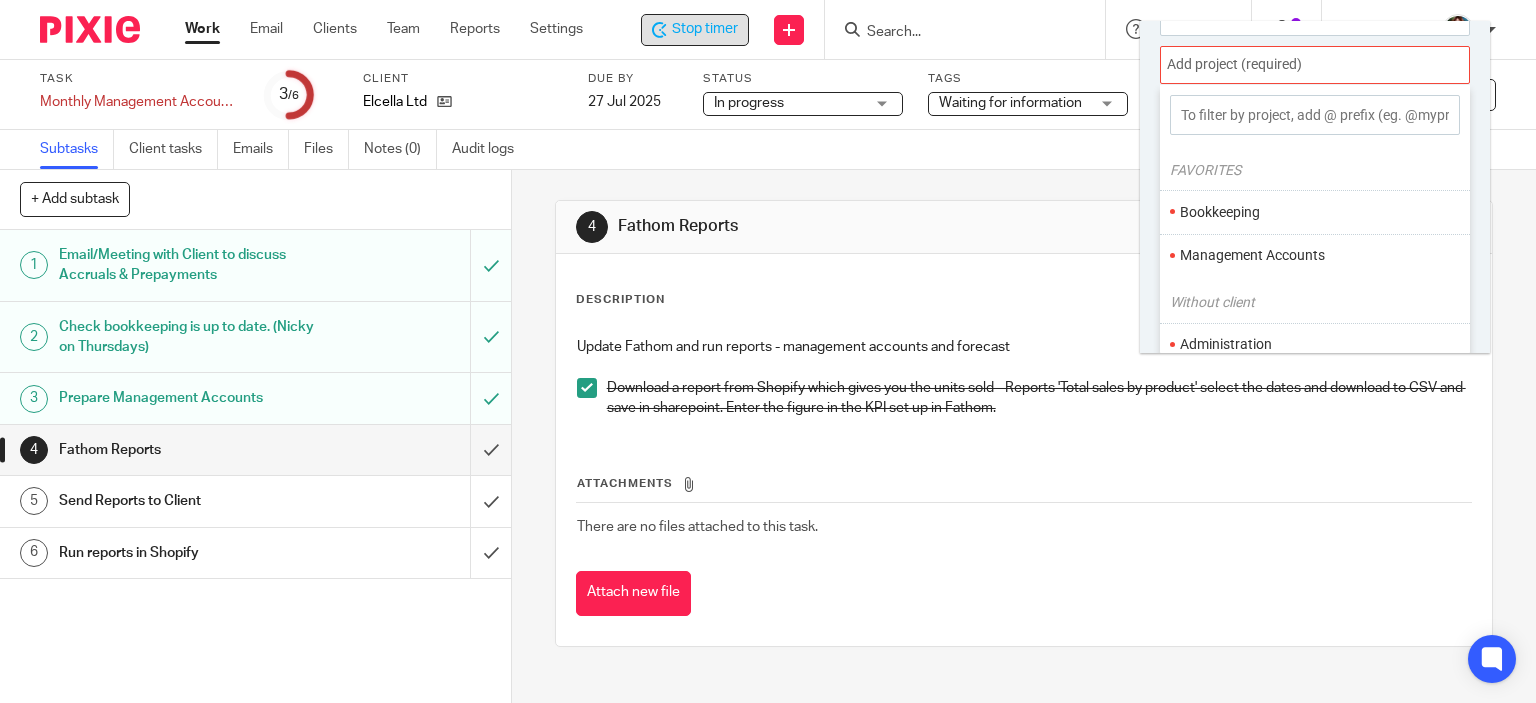 drag, startPoint x: 1264, startPoint y: 253, endPoint x: 1248, endPoint y: 246, distance: 17.464249 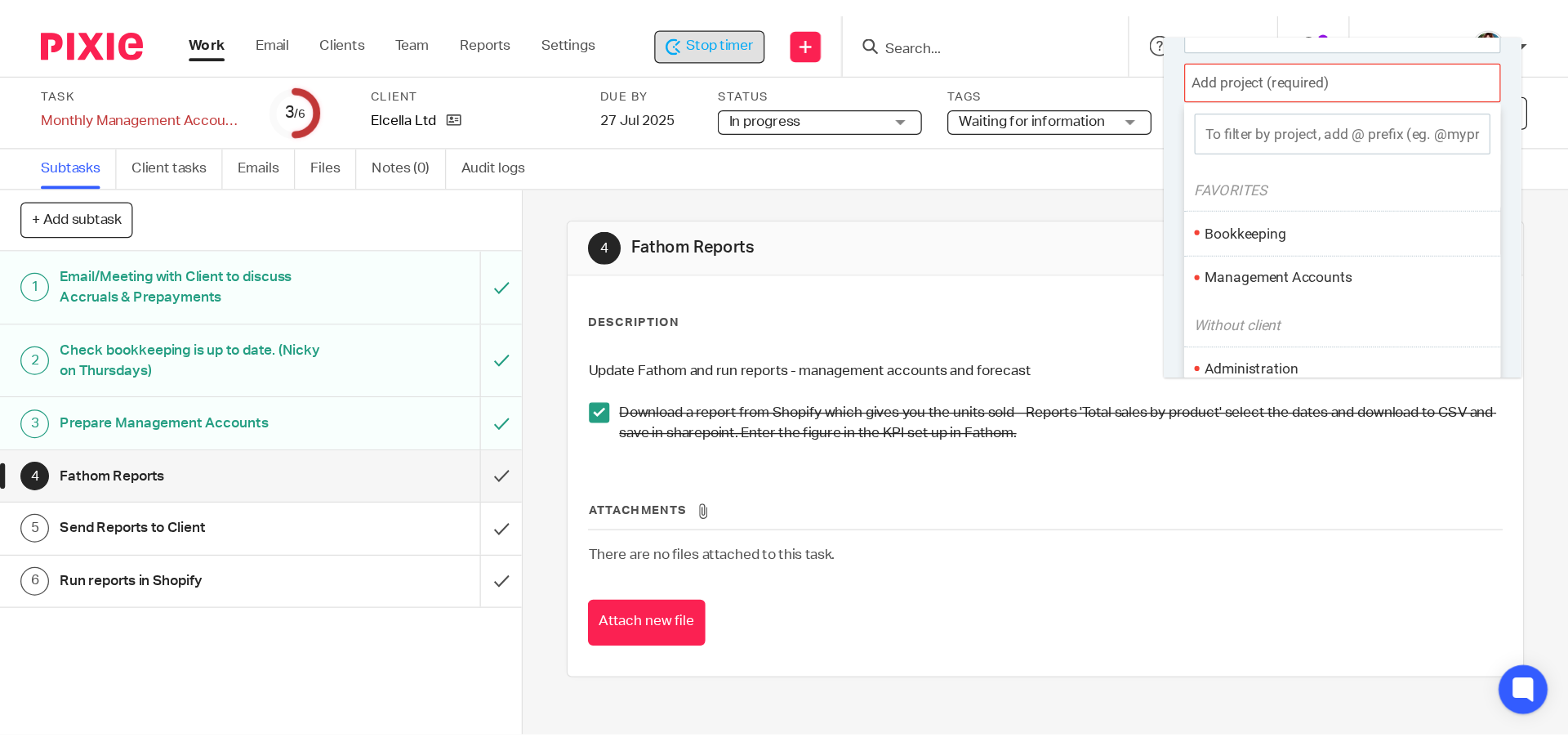 scroll, scrollTop: 0, scrollLeft: 0, axis: both 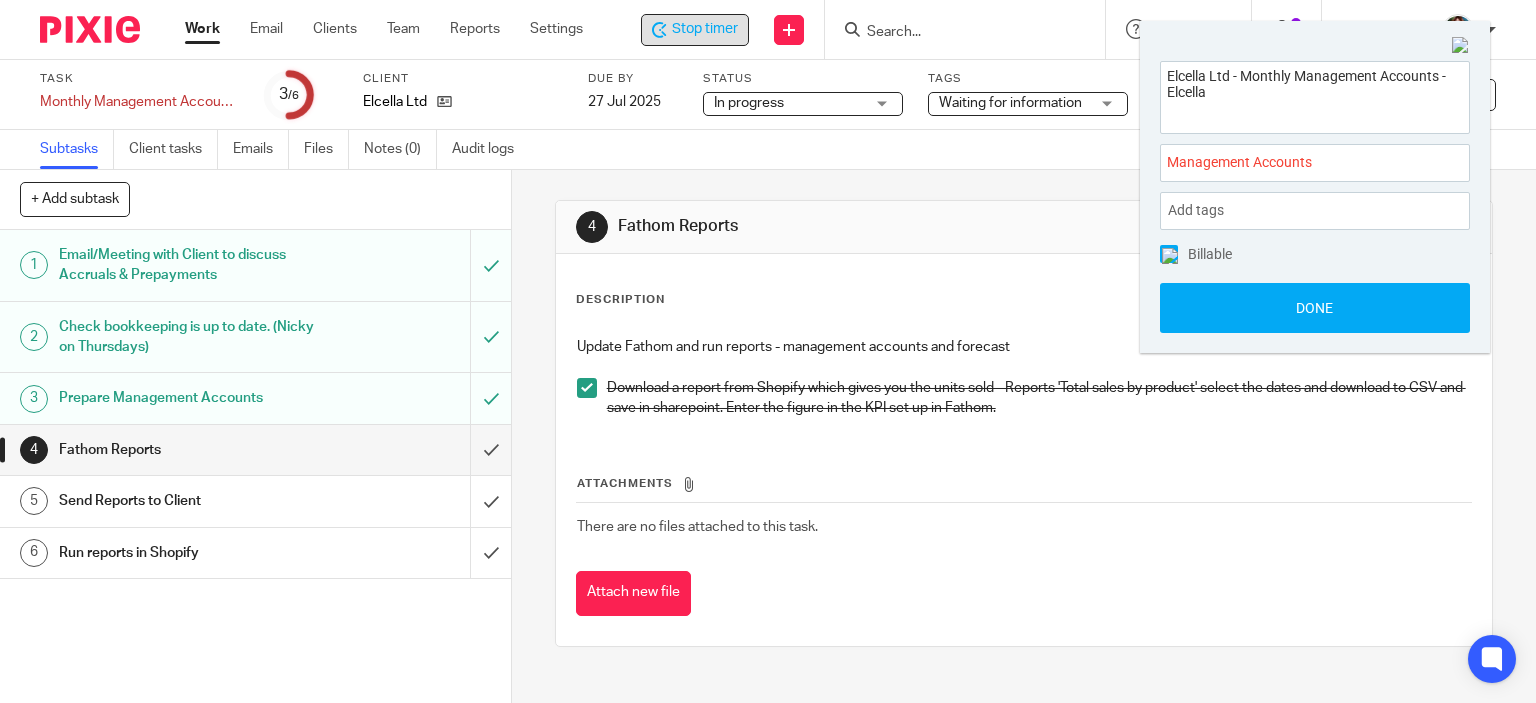 click at bounding box center [1170, 256] 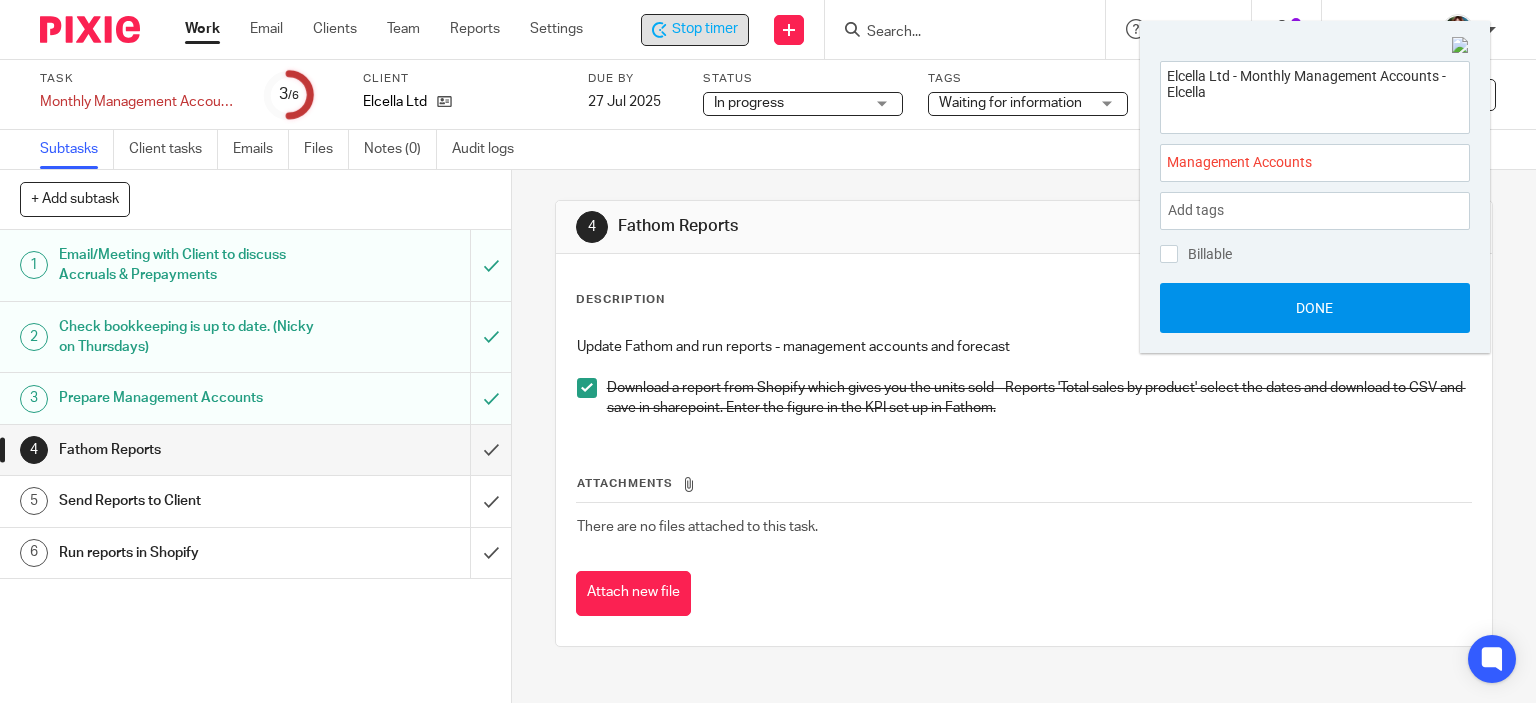 click on "Done" at bounding box center (1315, 308) 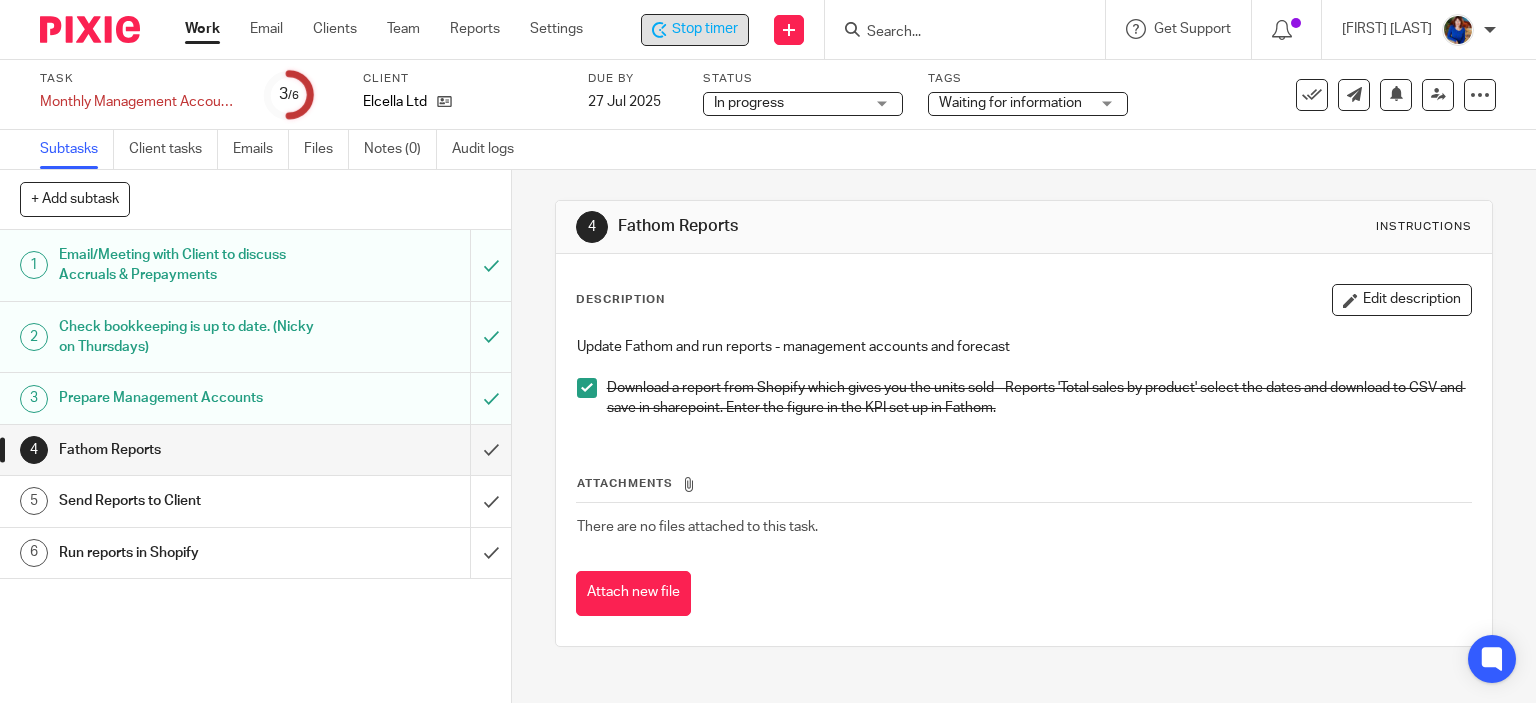 click on "Stop timer" at bounding box center (705, 29) 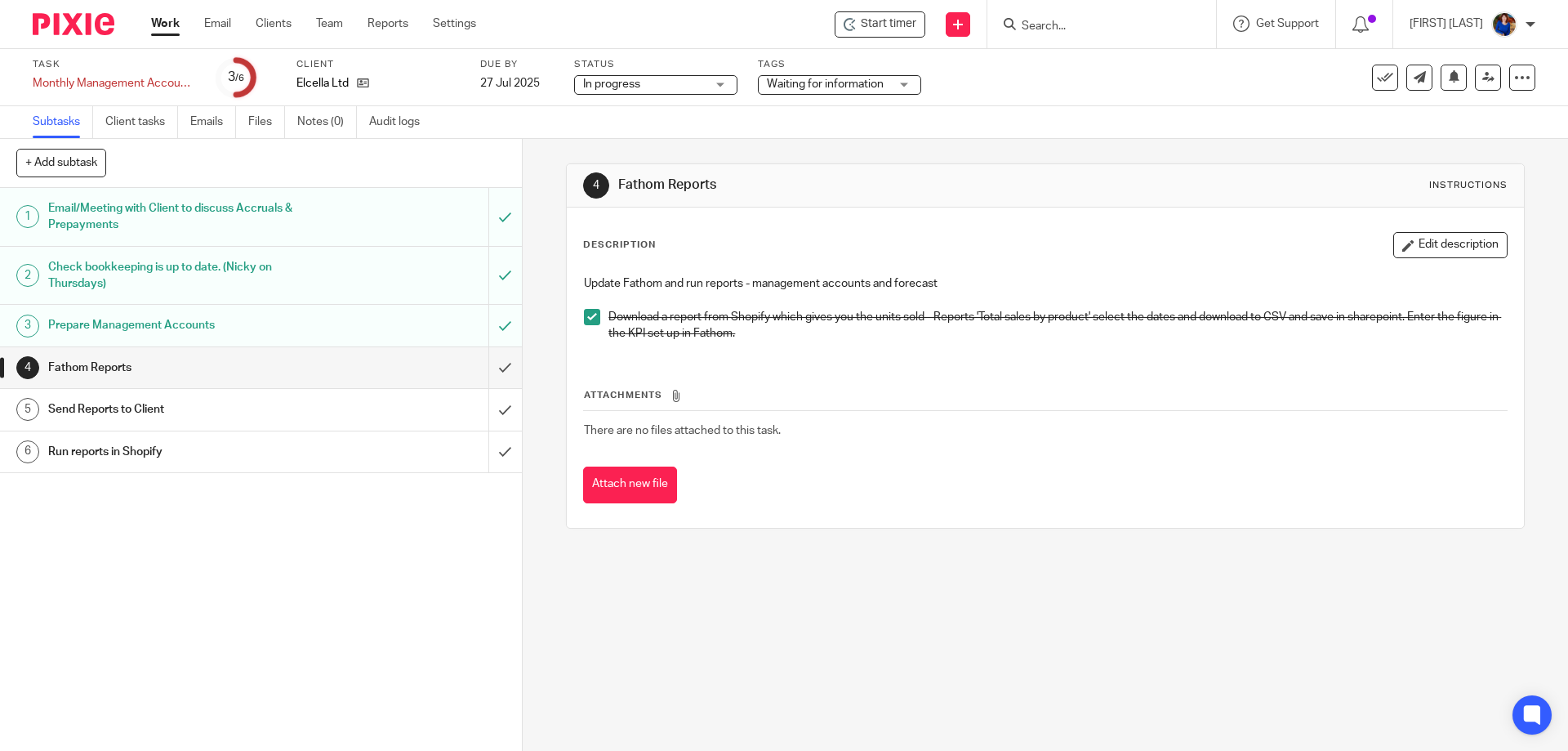 click on "Work" at bounding box center (165, 24) 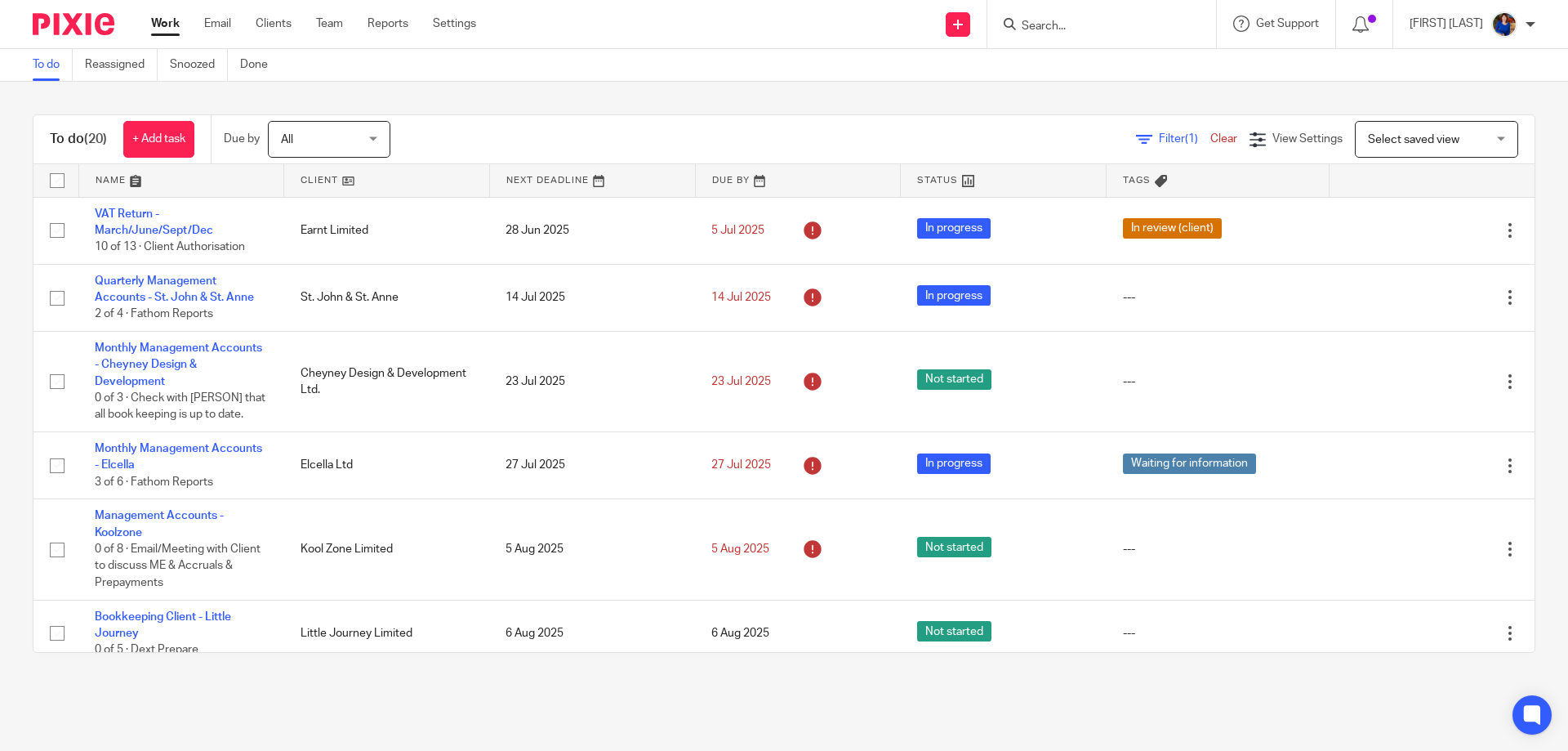 scroll, scrollTop: 0, scrollLeft: 0, axis: both 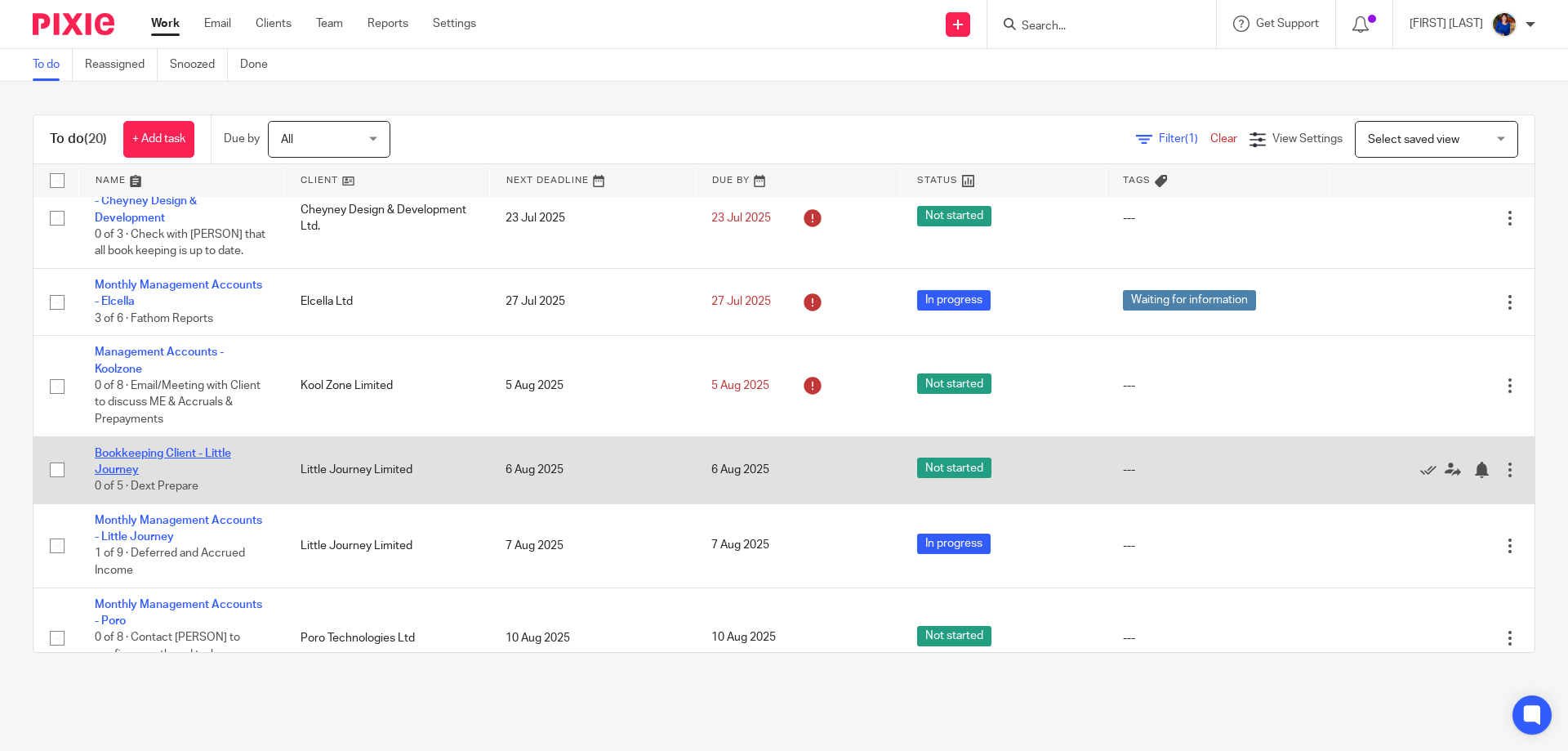 click on "Bookkeeping Client - Little Journey" at bounding box center [163, 462] 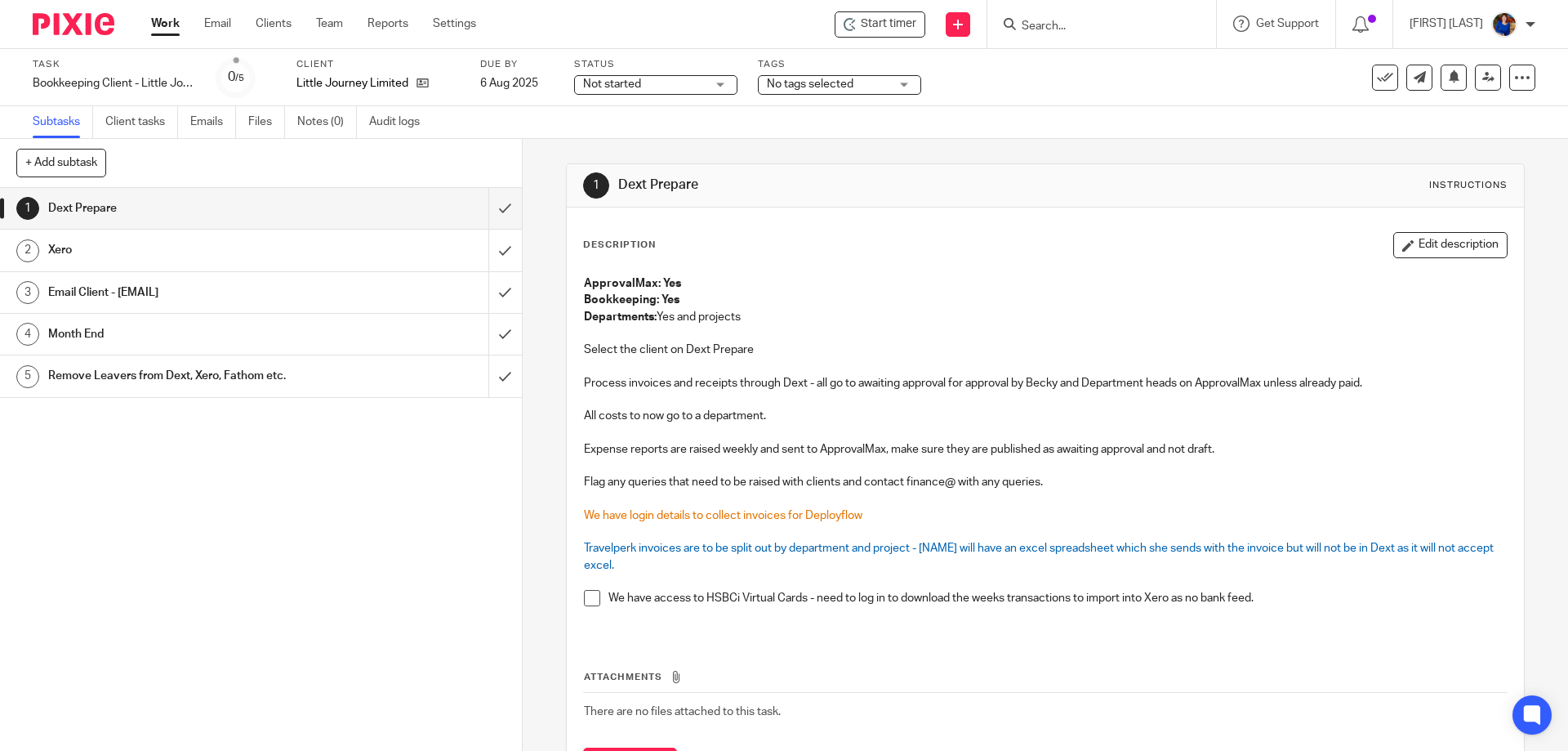 scroll, scrollTop: 0, scrollLeft: 0, axis: both 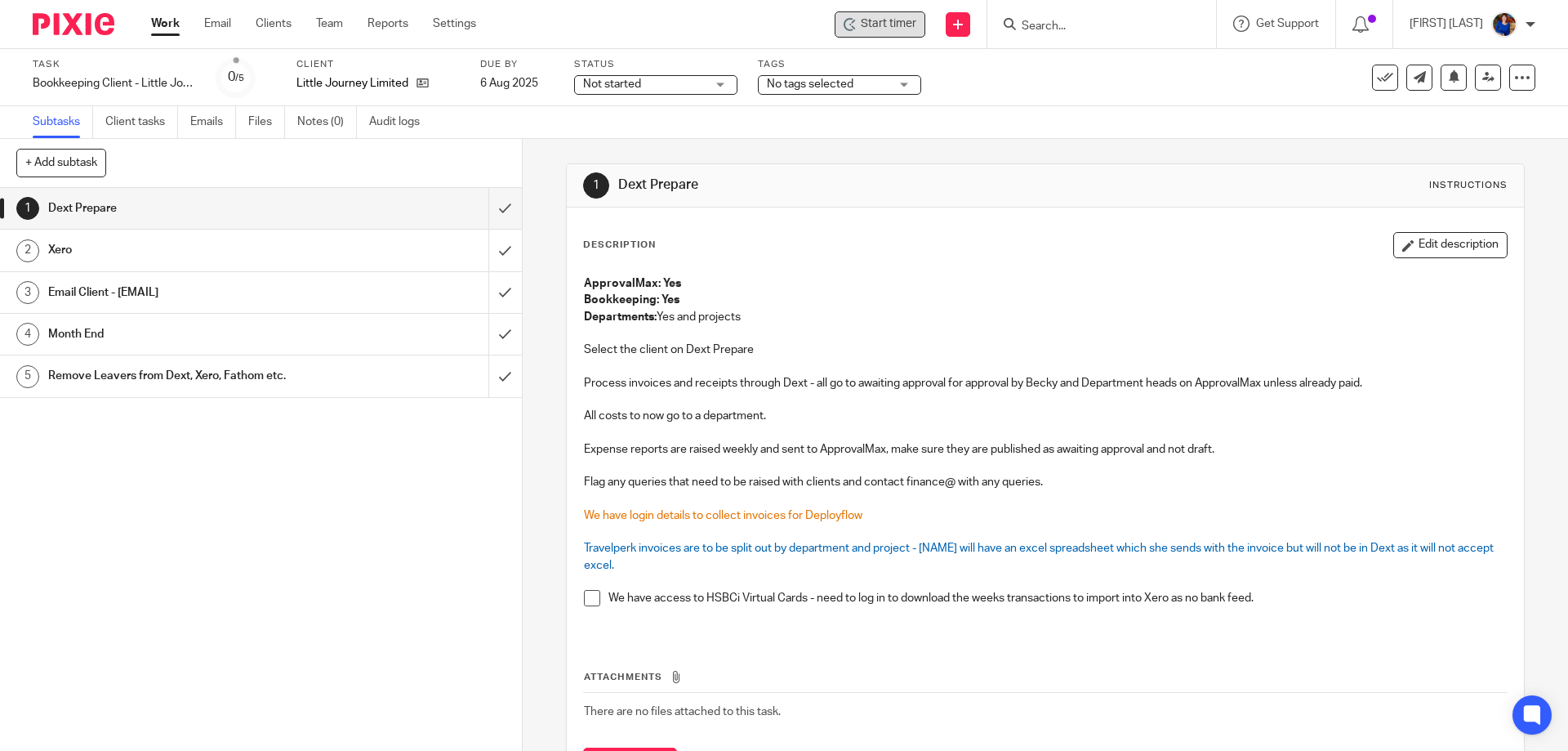 click on "Start timer" at bounding box center [889, 24] 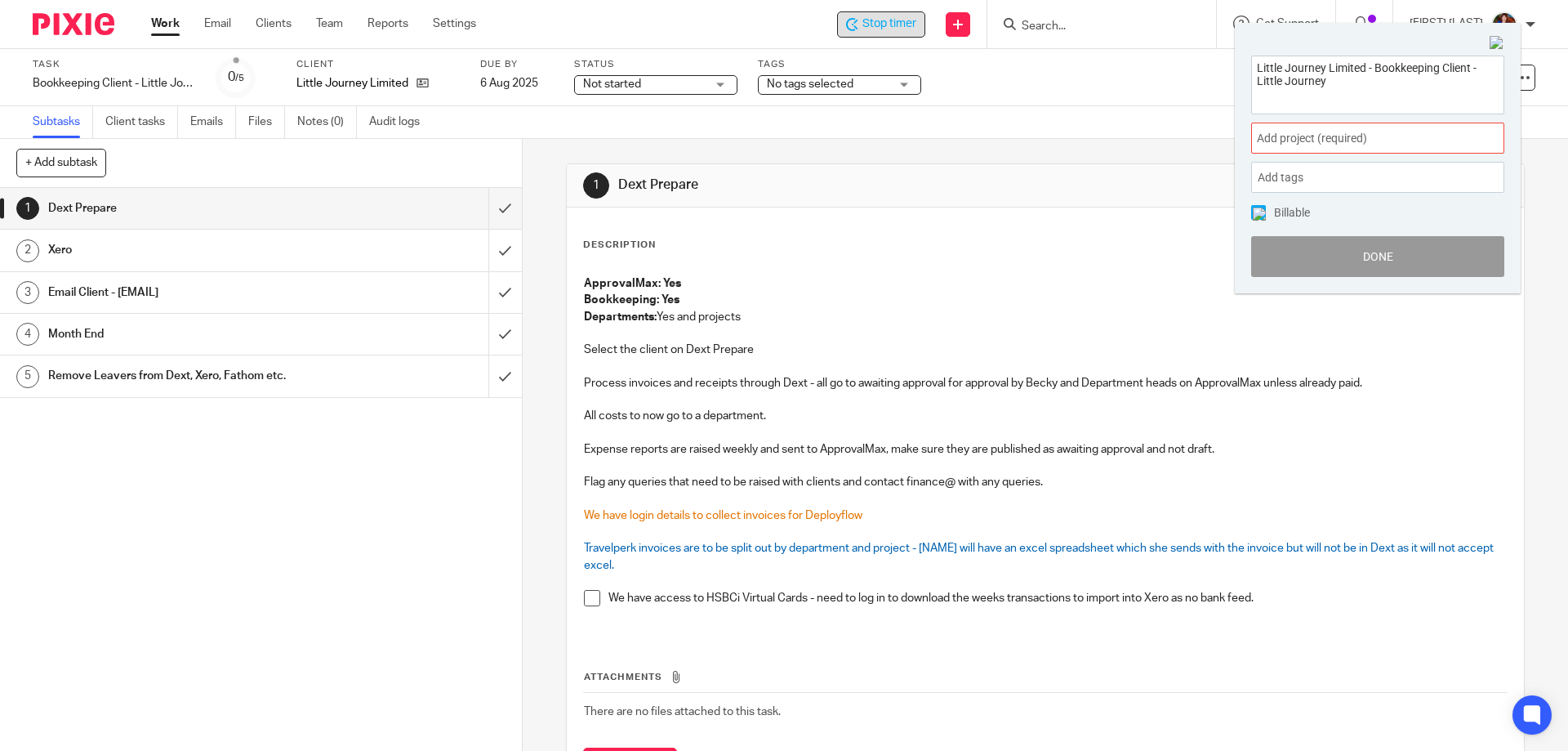 click on "Add project (required) :" at bounding box center [1360, 138] 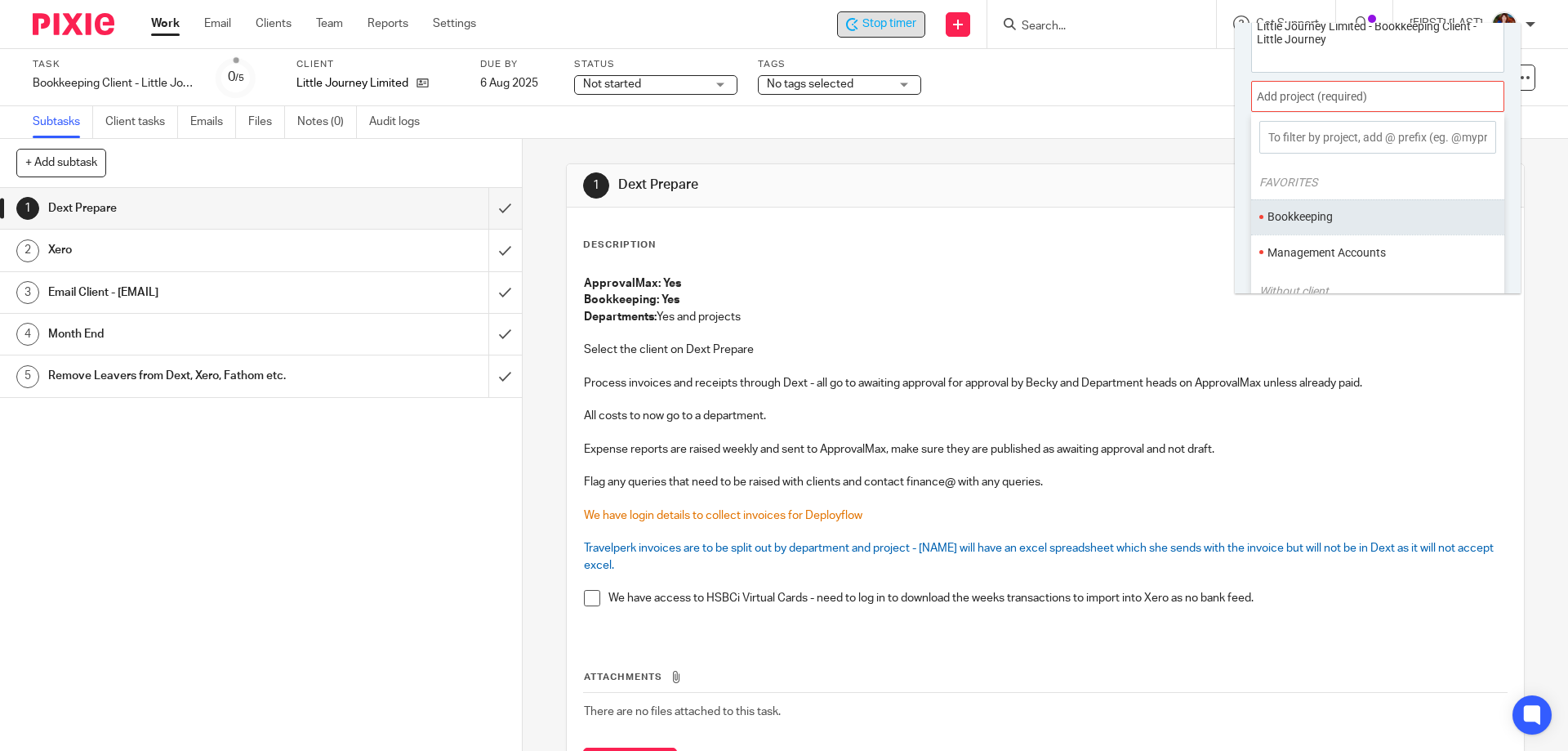 scroll, scrollTop: 81, scrollLeft: 0, axis: vertical 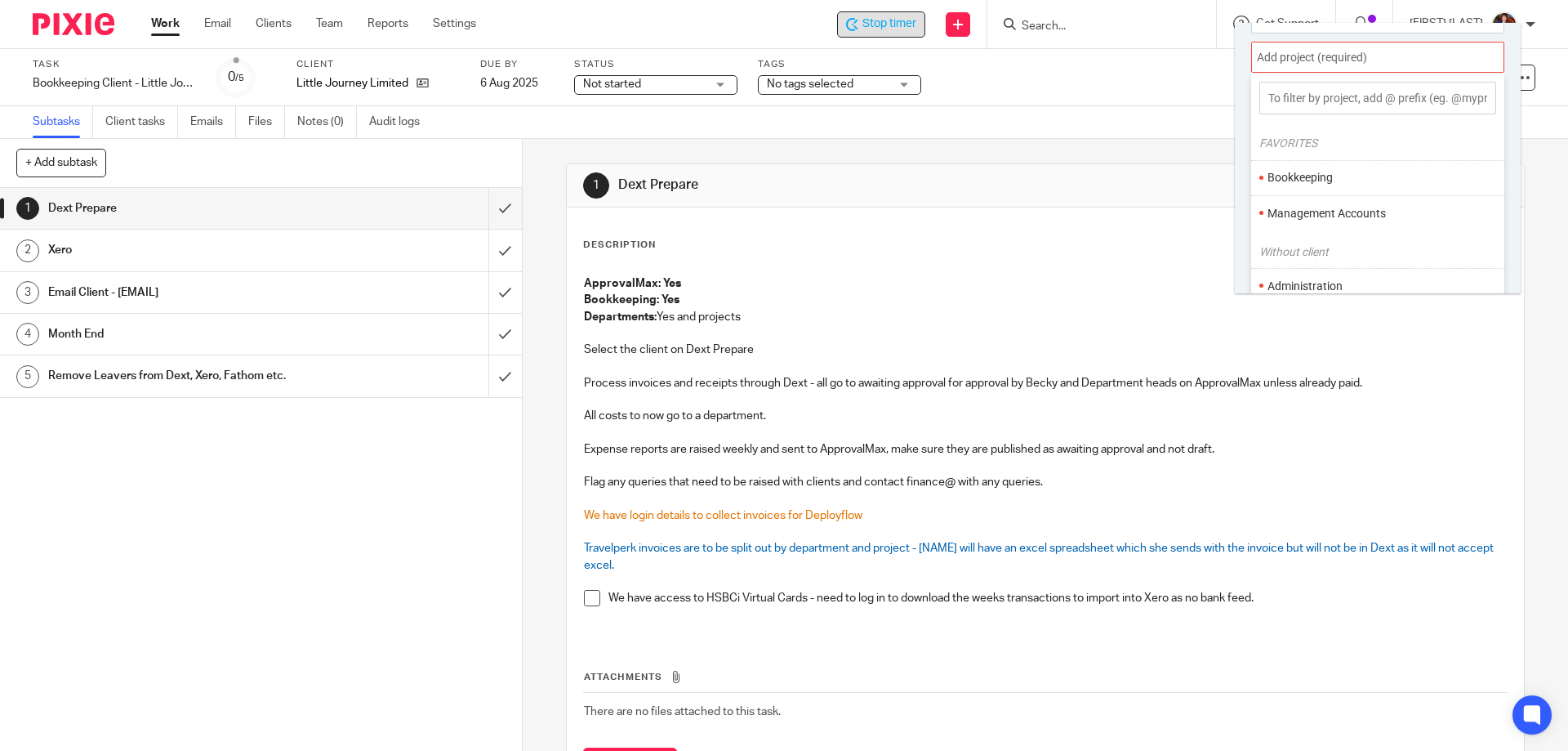 click on "Bookkeeping" at bounding box center (1374, 177) 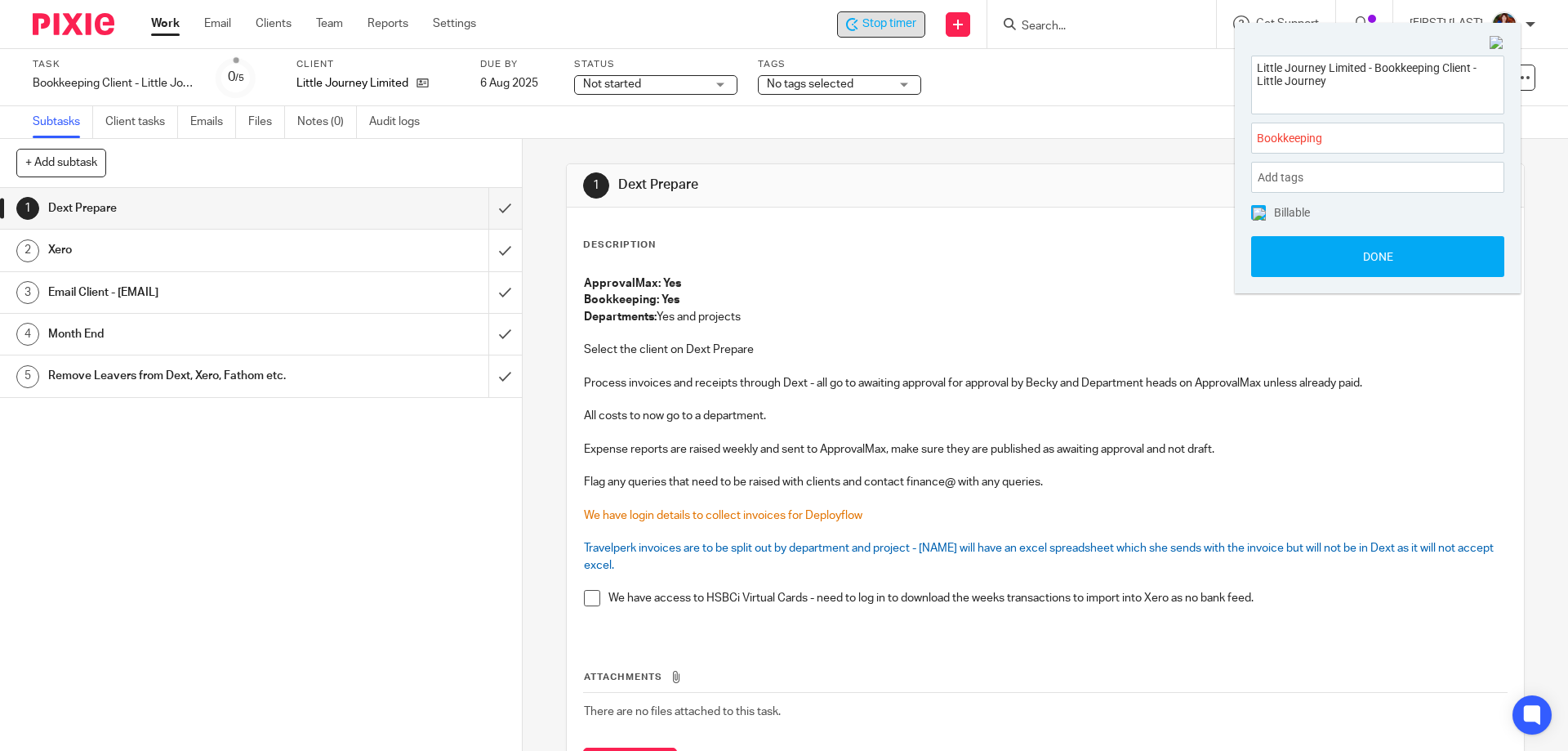 drag, startPoint x: 1254, startPoint y: 214, endPoint x: 1257, endPoint y: 226, distance: 12.36932 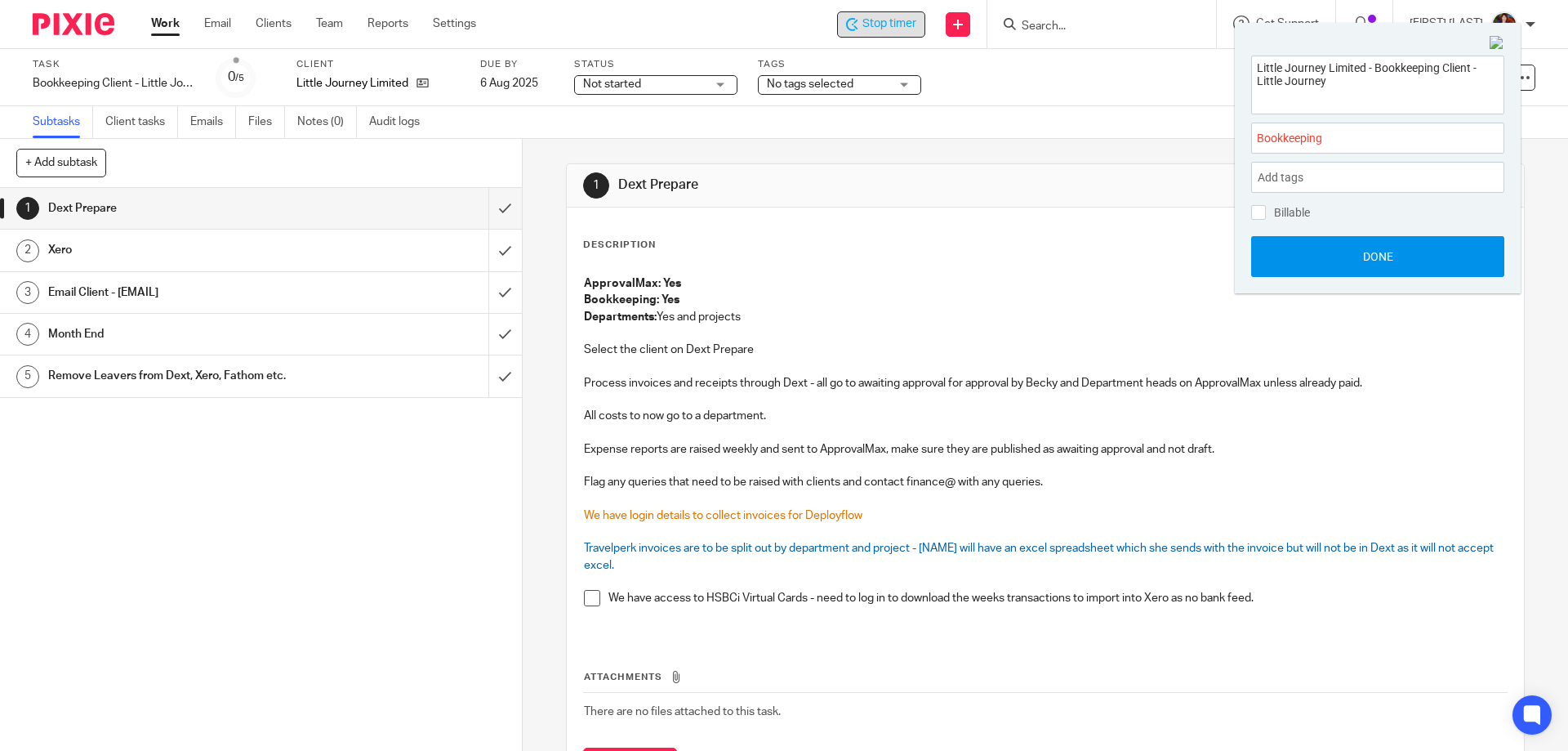 click on "Done" at bounding box center (1378, 257) 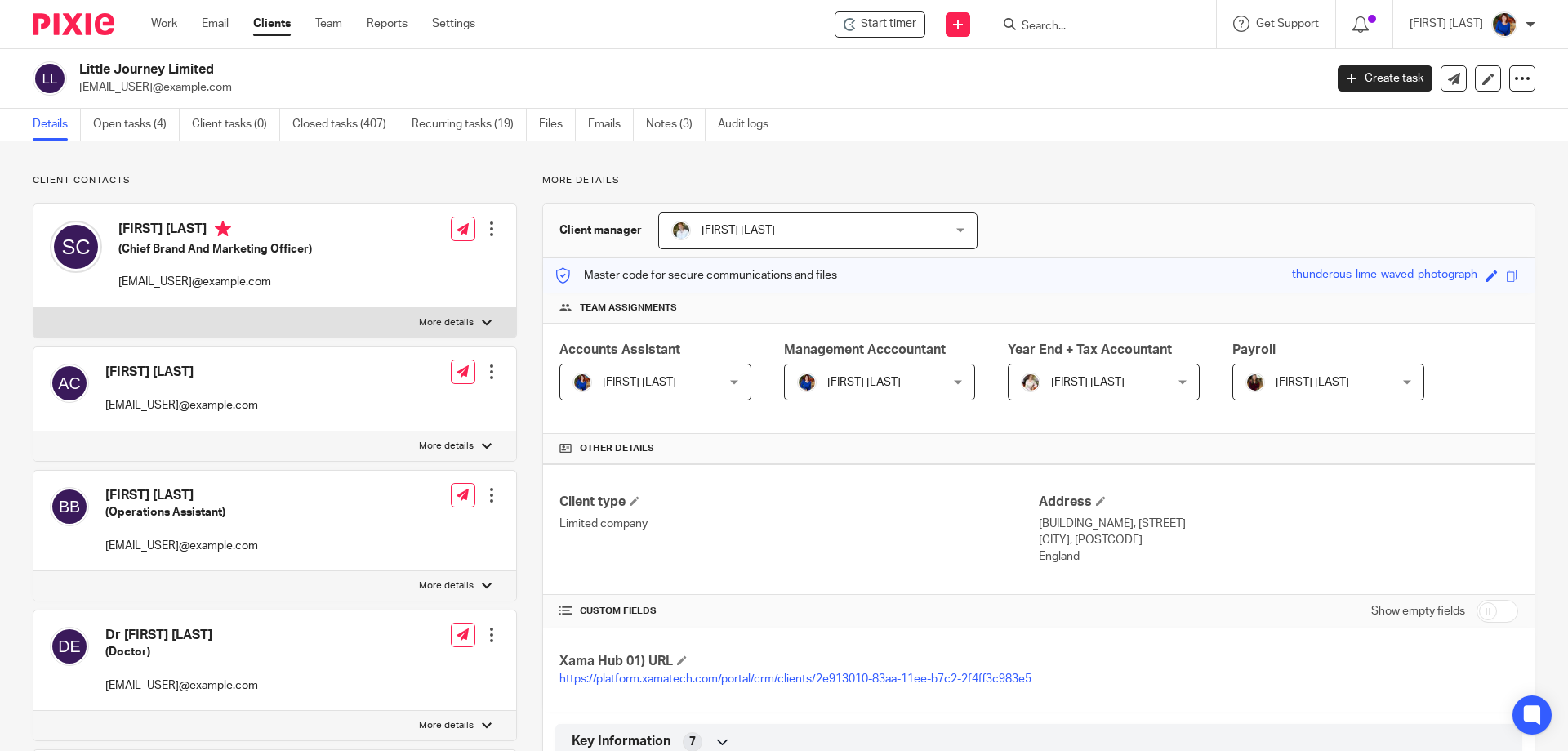 scroll, scrollTop: 0, scrollLeft: 0, axis: both 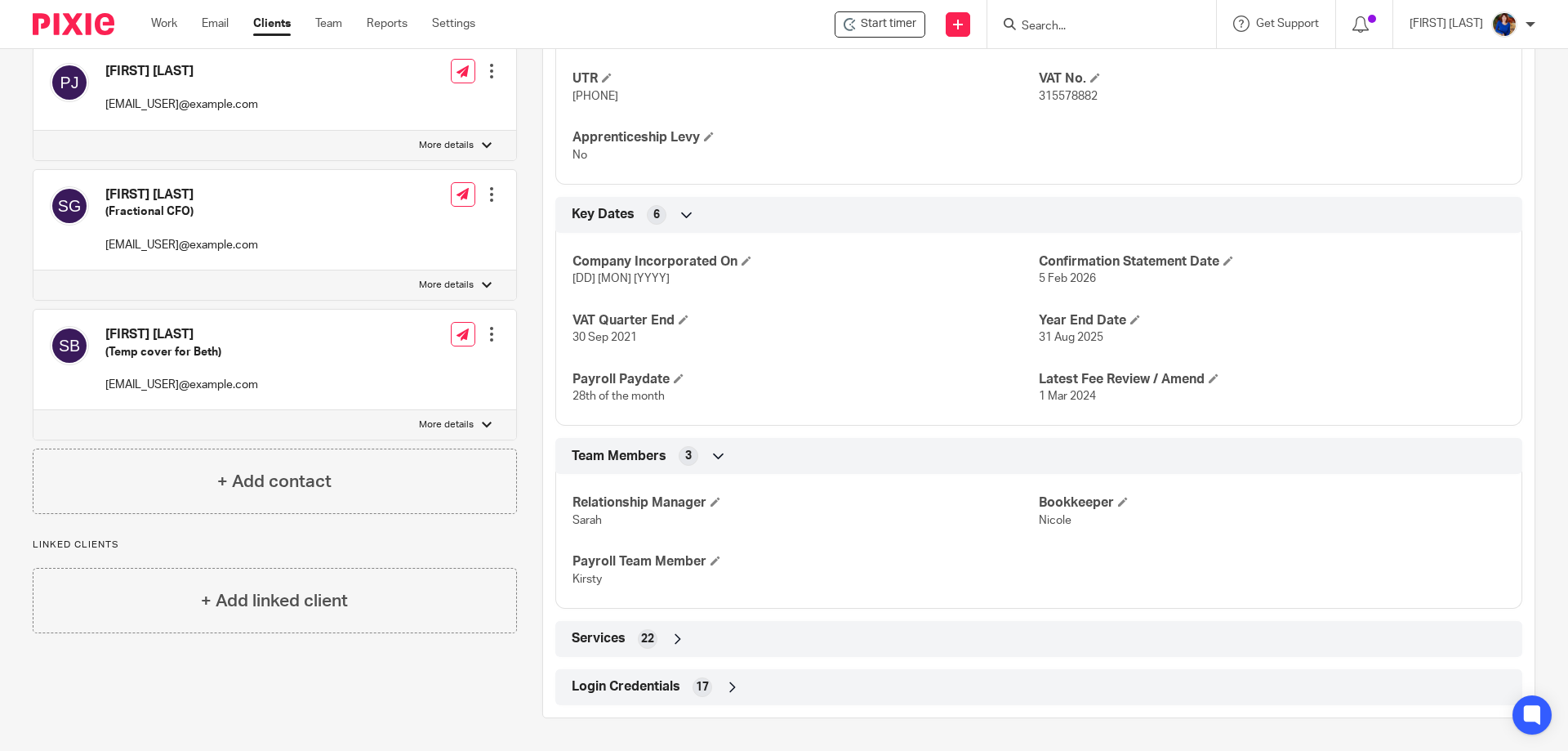 click on "Login Credentials" at bounding box center (626, 686) 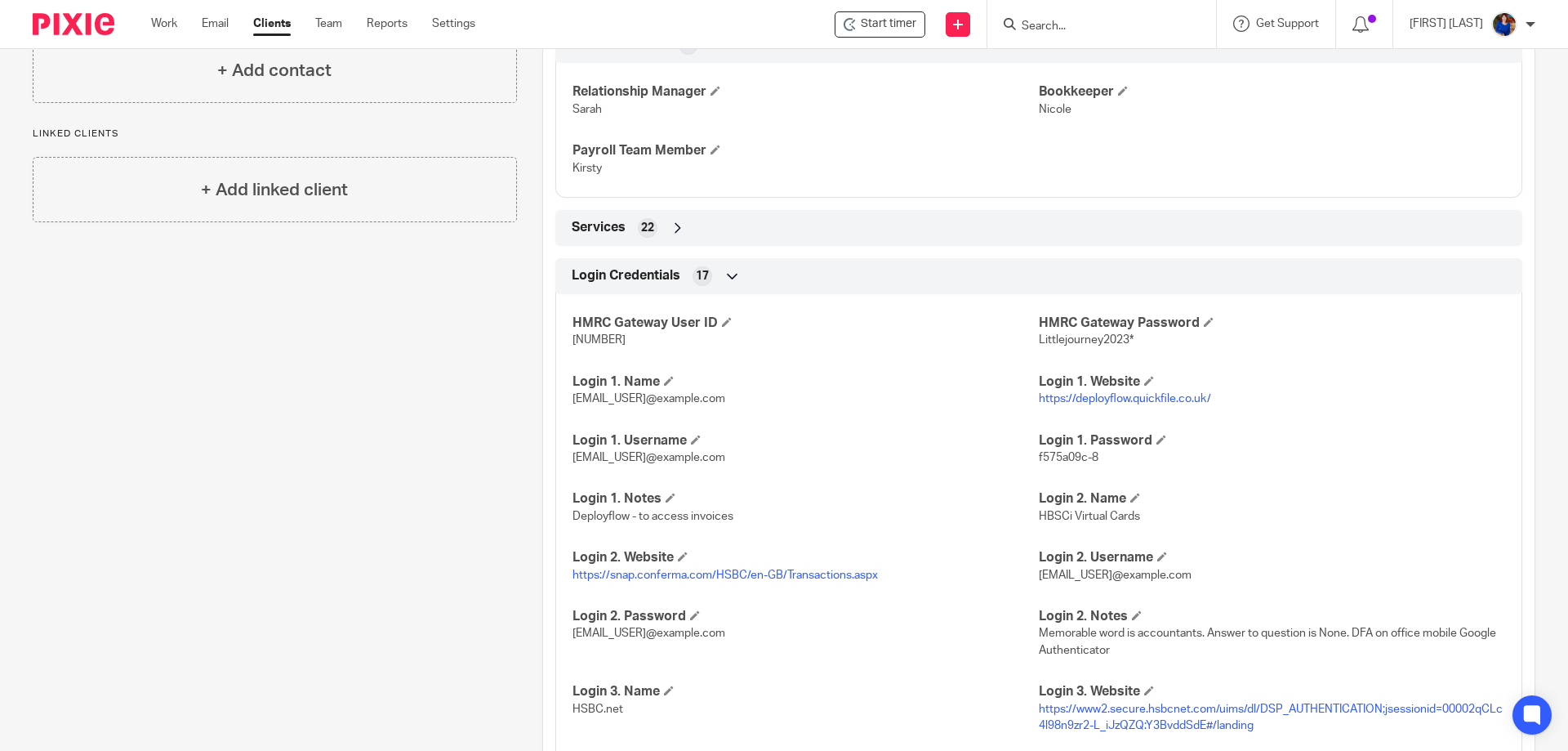 scroll, scrollTop: 1415, scrollLeft: 0, axis: vertical 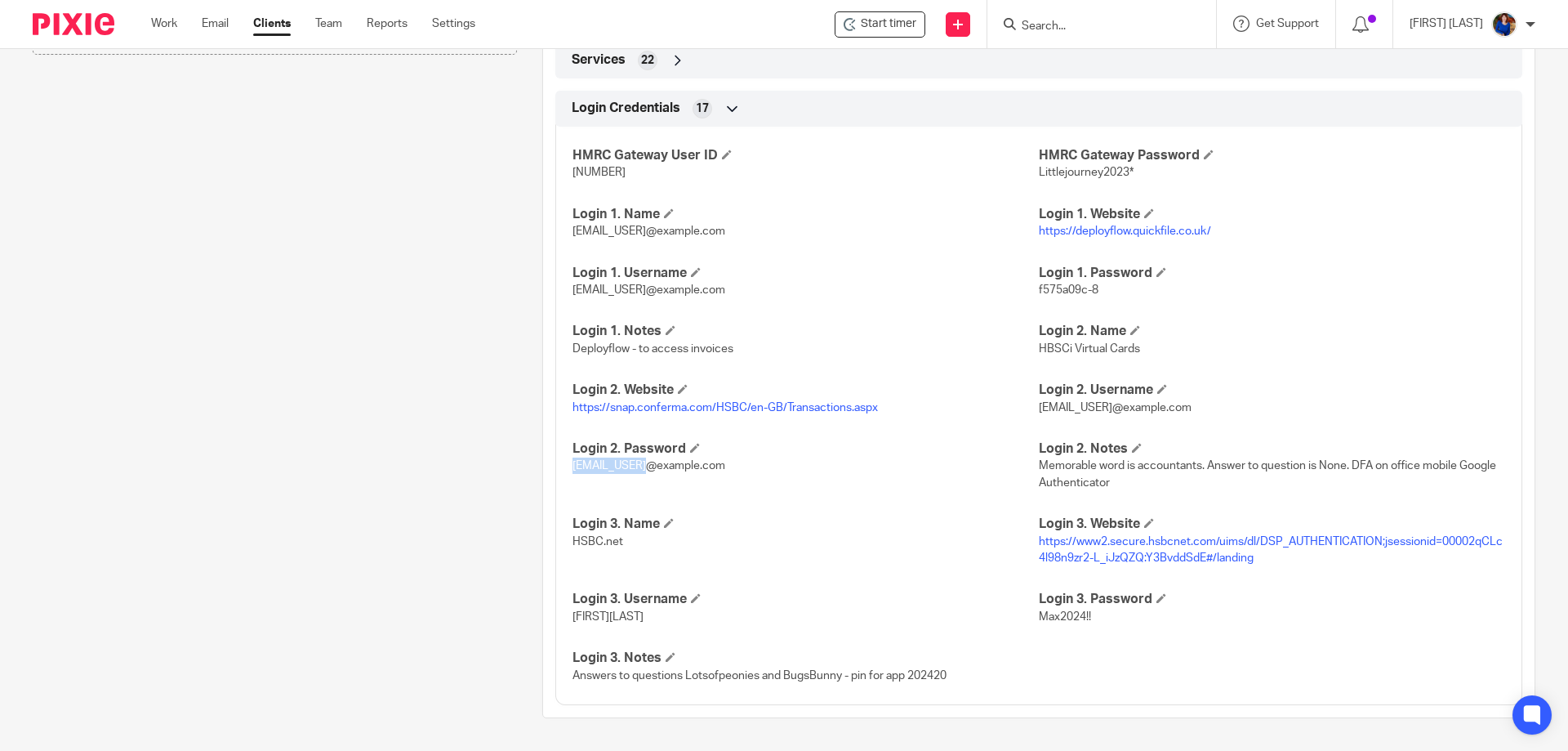 drag, startPoint x: 653, startPoint y: 474, endPoint x: 564, endPoint y: 478, distance: 89.08984 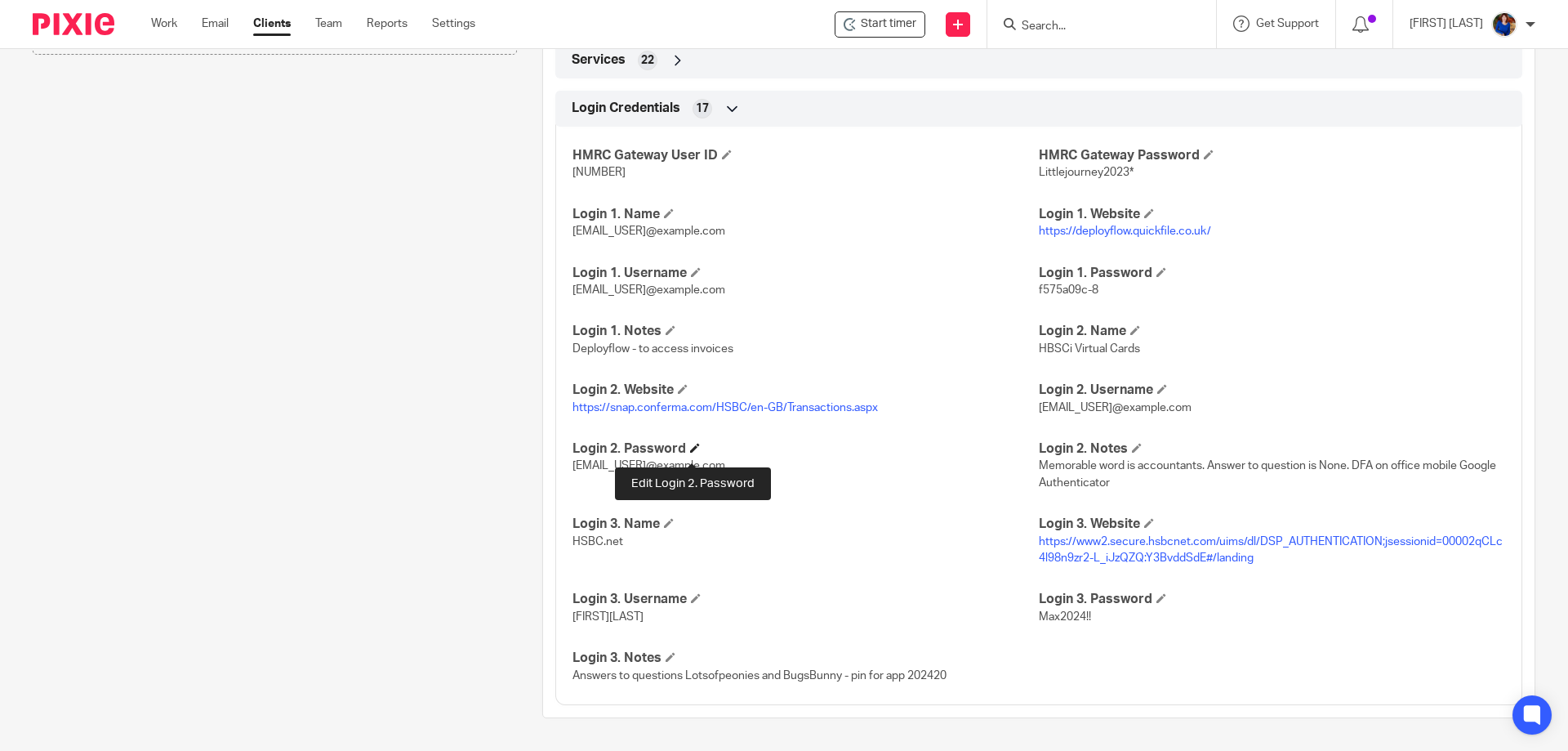 click at bounding box center (695, 448) 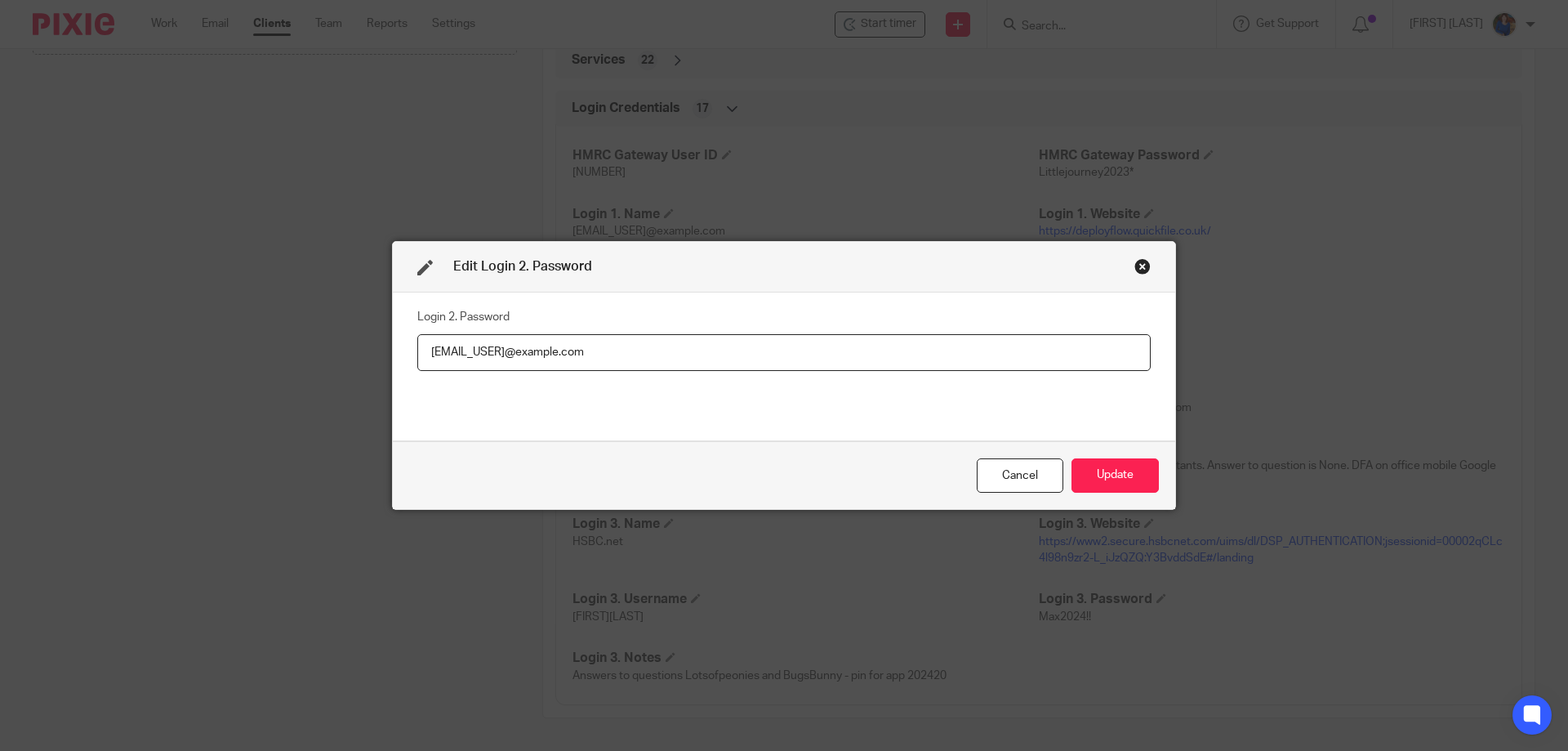 drag, startPoint x: 483, startPoint y: 351, endPoint x: 510, endPoint y: 356, distance: 27.45906 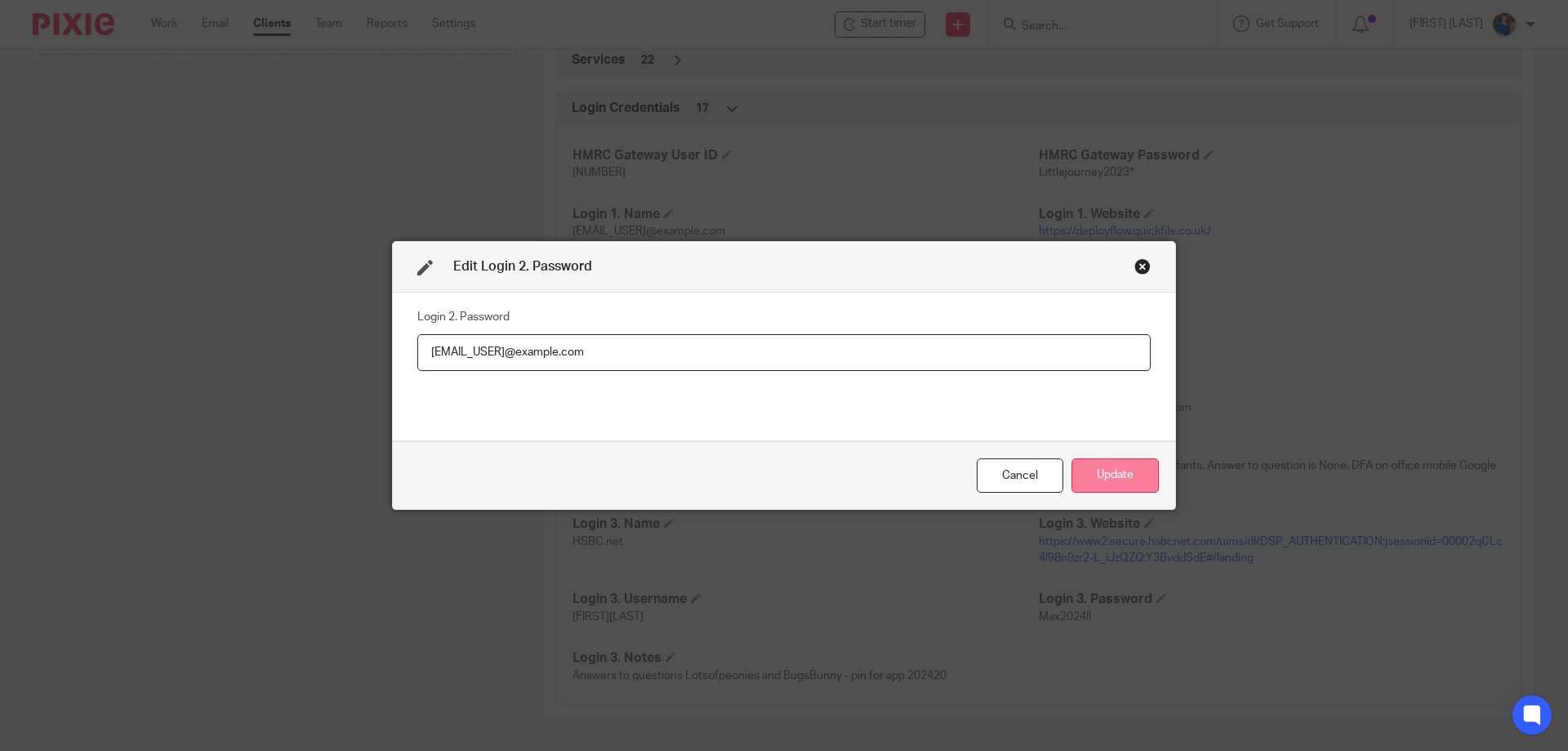 type on "[EMAIL_USER]@example.com" 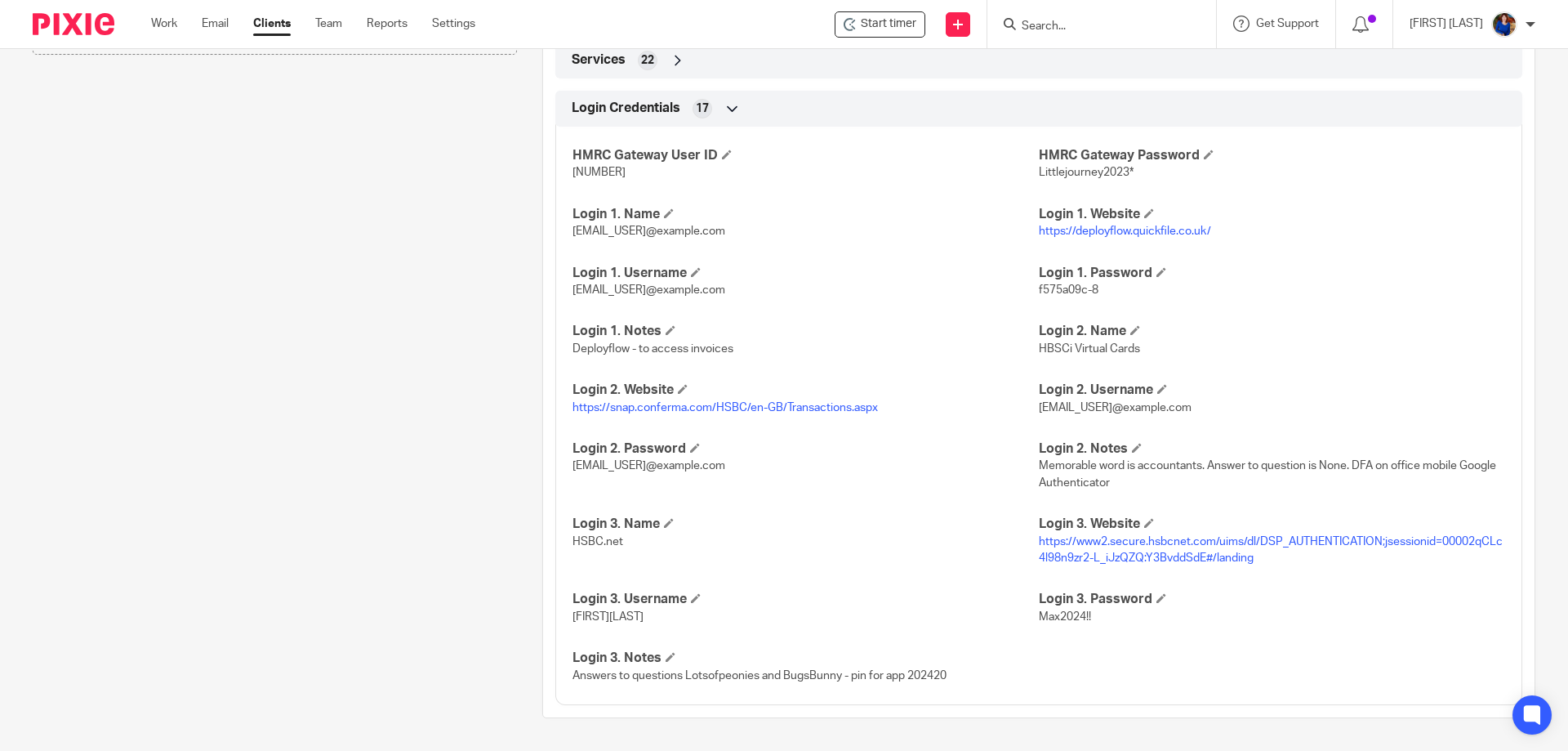scroll, scrollTop: 1334, scrollLeft: 0, axis: vertical 